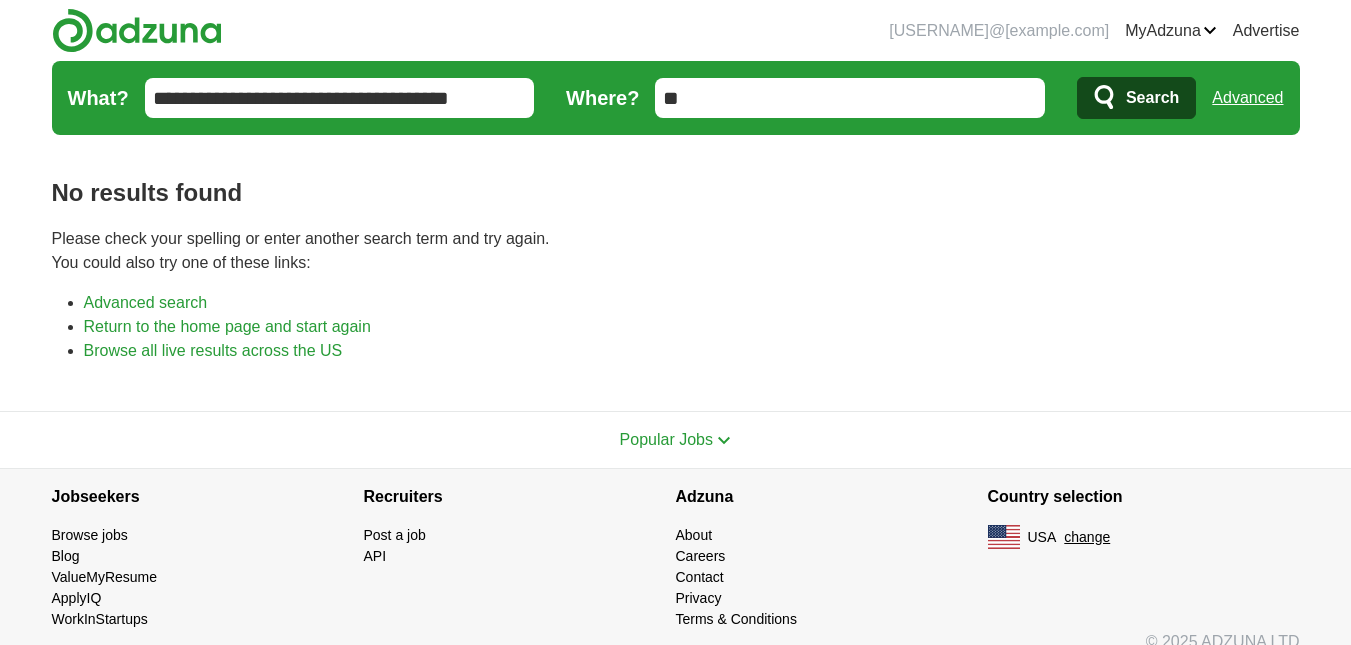 scroll, scrollTop: 0, scrollLeft: 0, axis: both 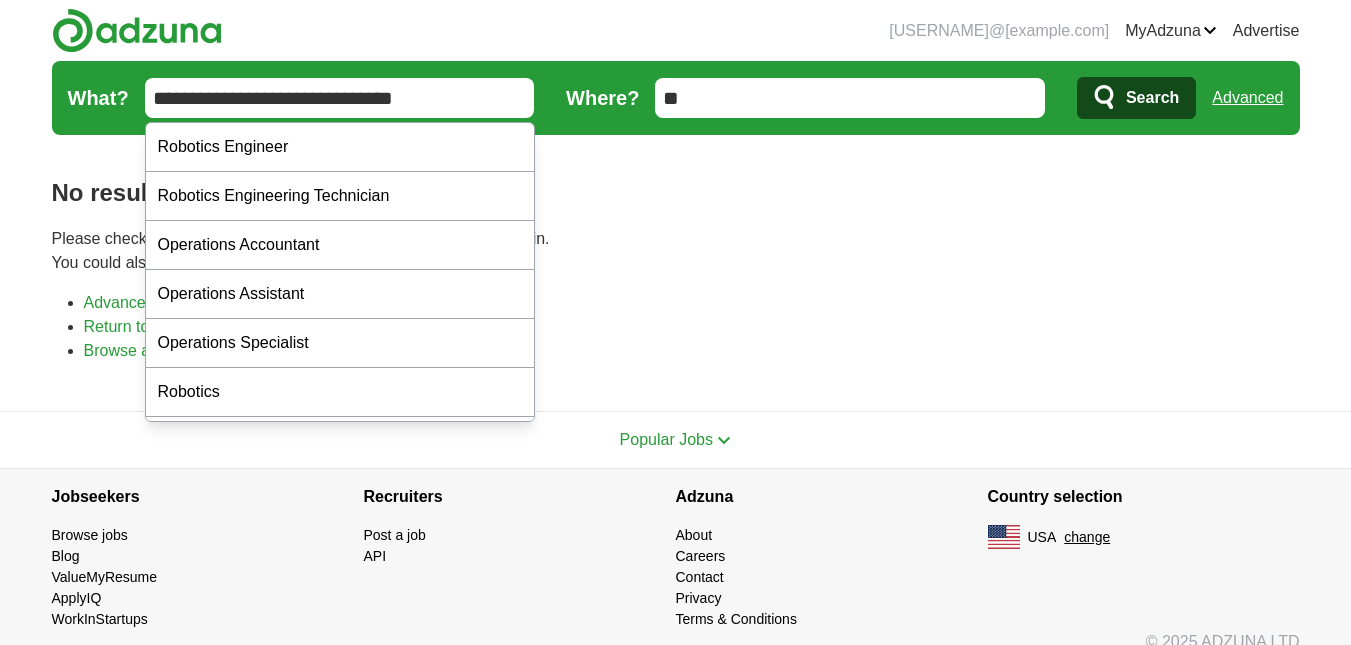 type on "**********" 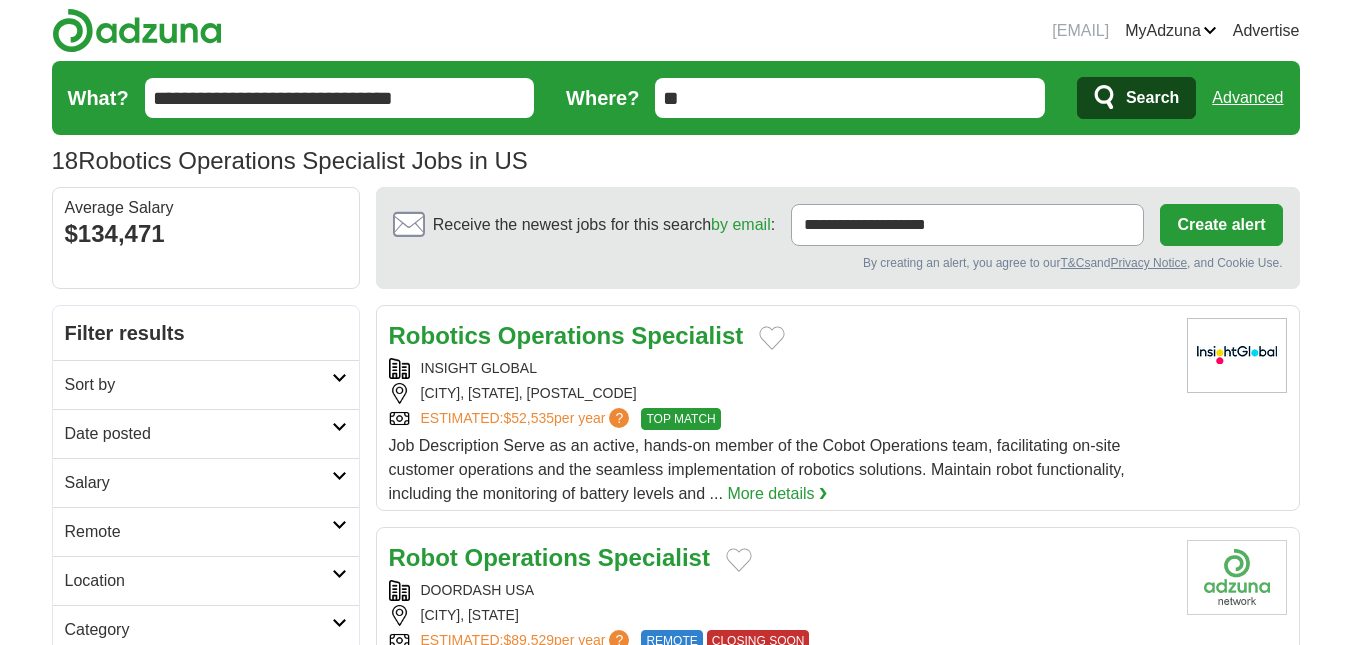 scroll, scrollTop: 0, scrollLeft: 0, axis: both 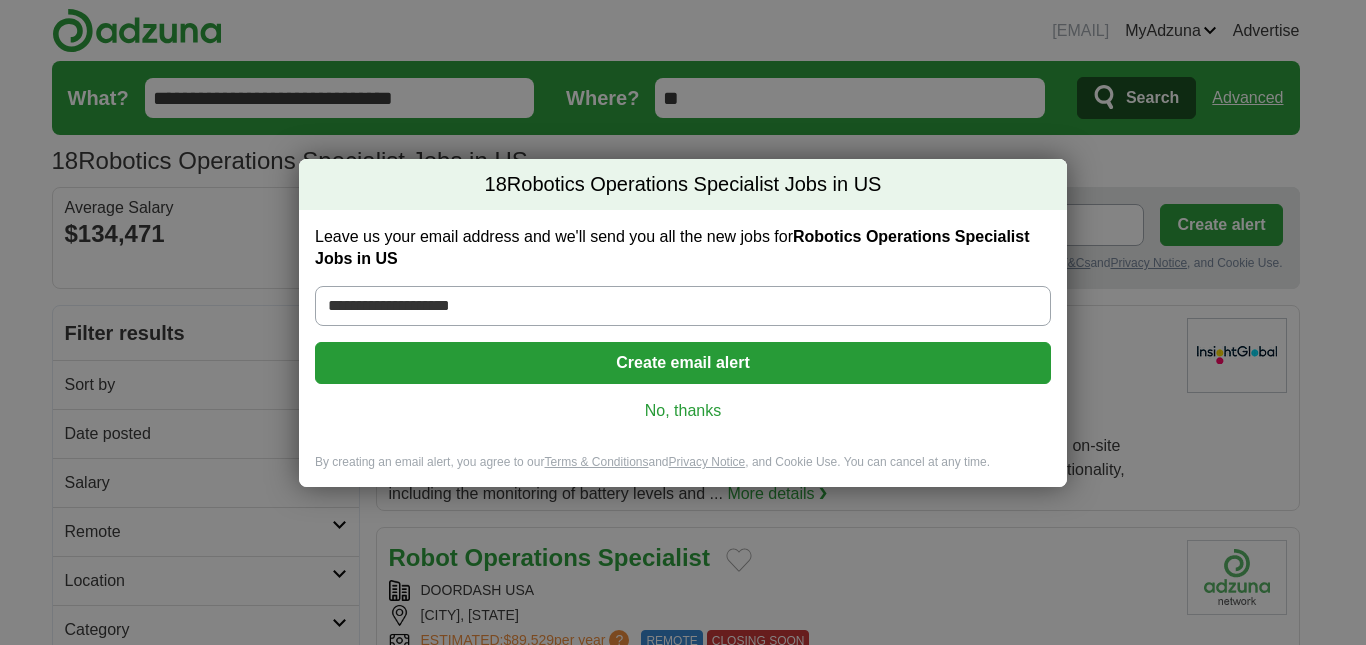click on "**********" at bounding box center [683, 323] 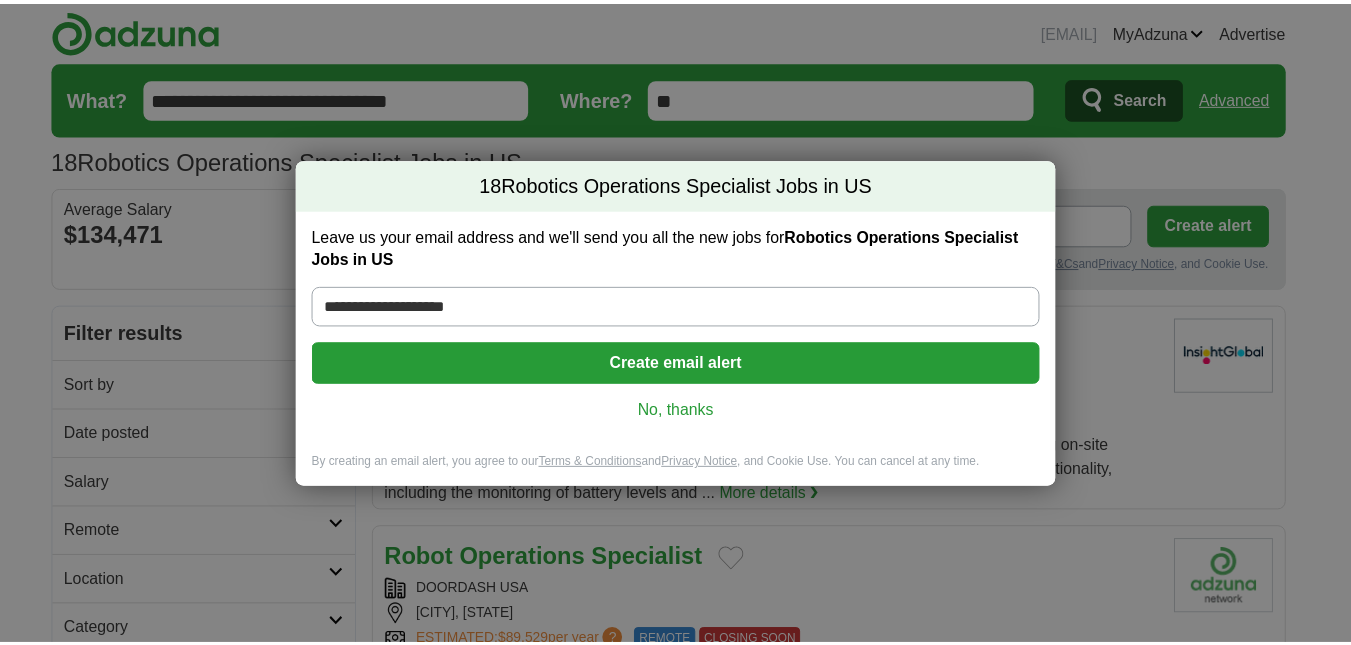 scroll, scrollTop: 0, scrollLeft: 0, axis: both 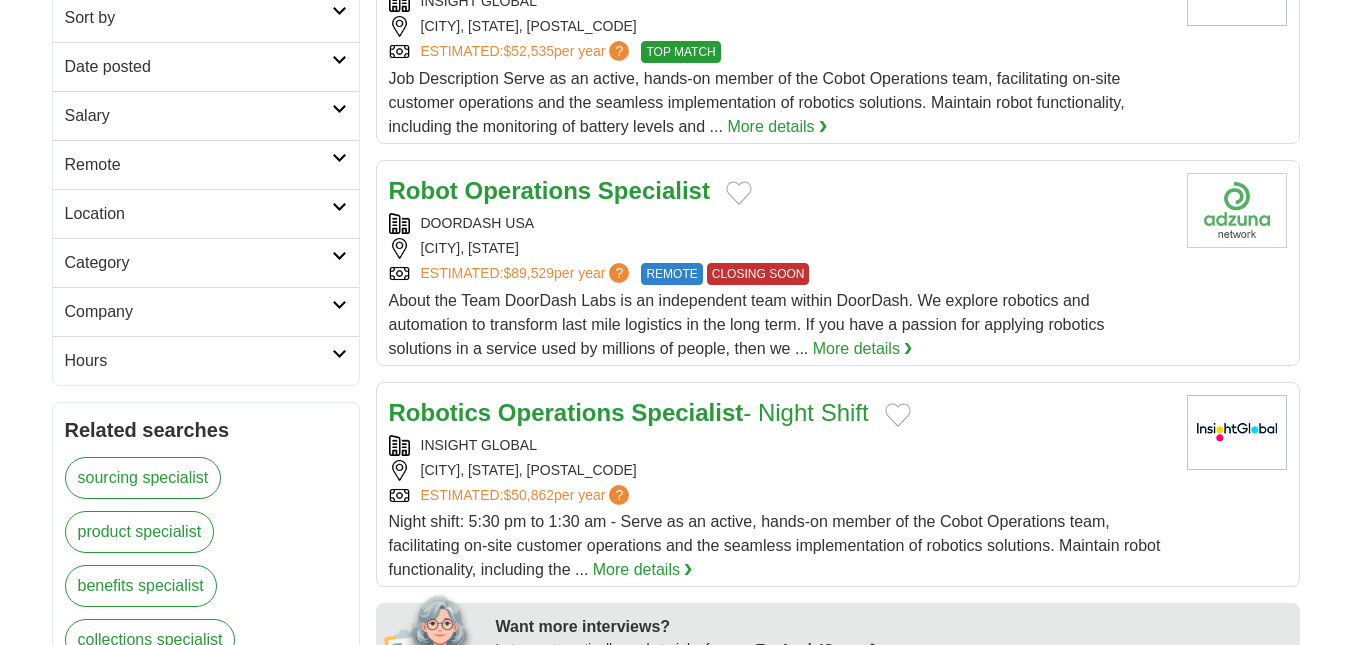 click at bounding box center [339, 158] 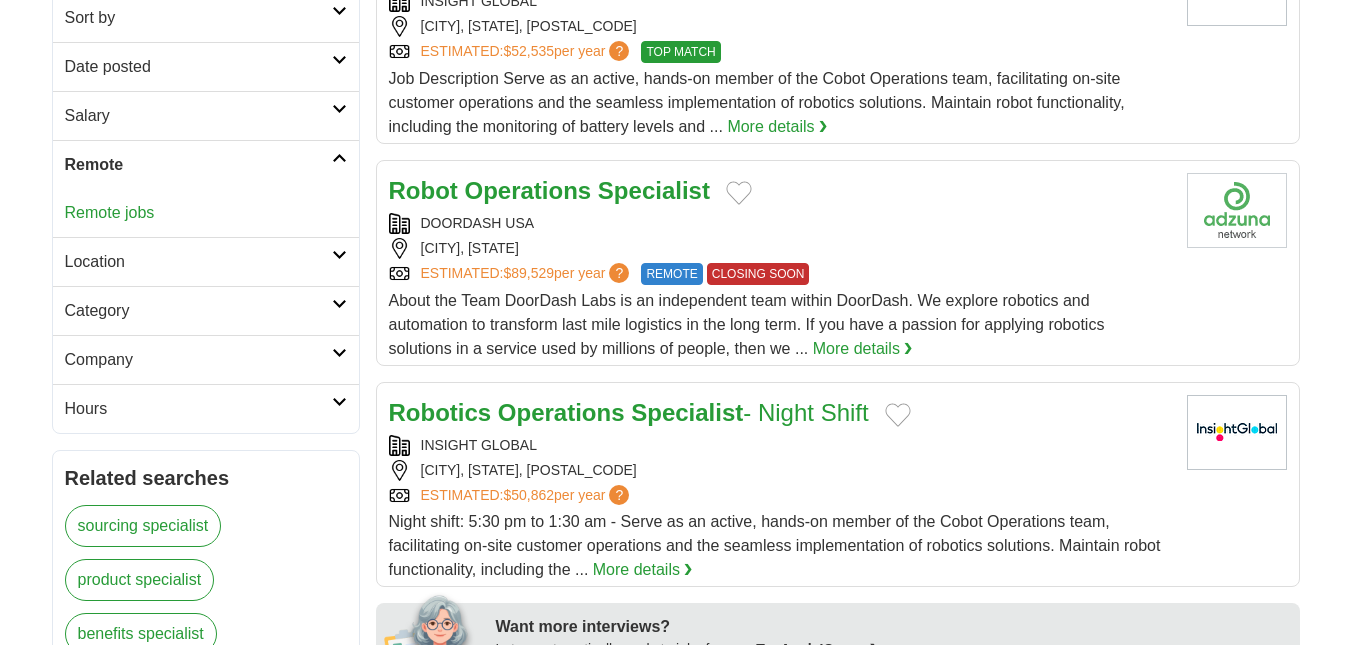 click on "Remote jobs" at bounding box center [110, 212] 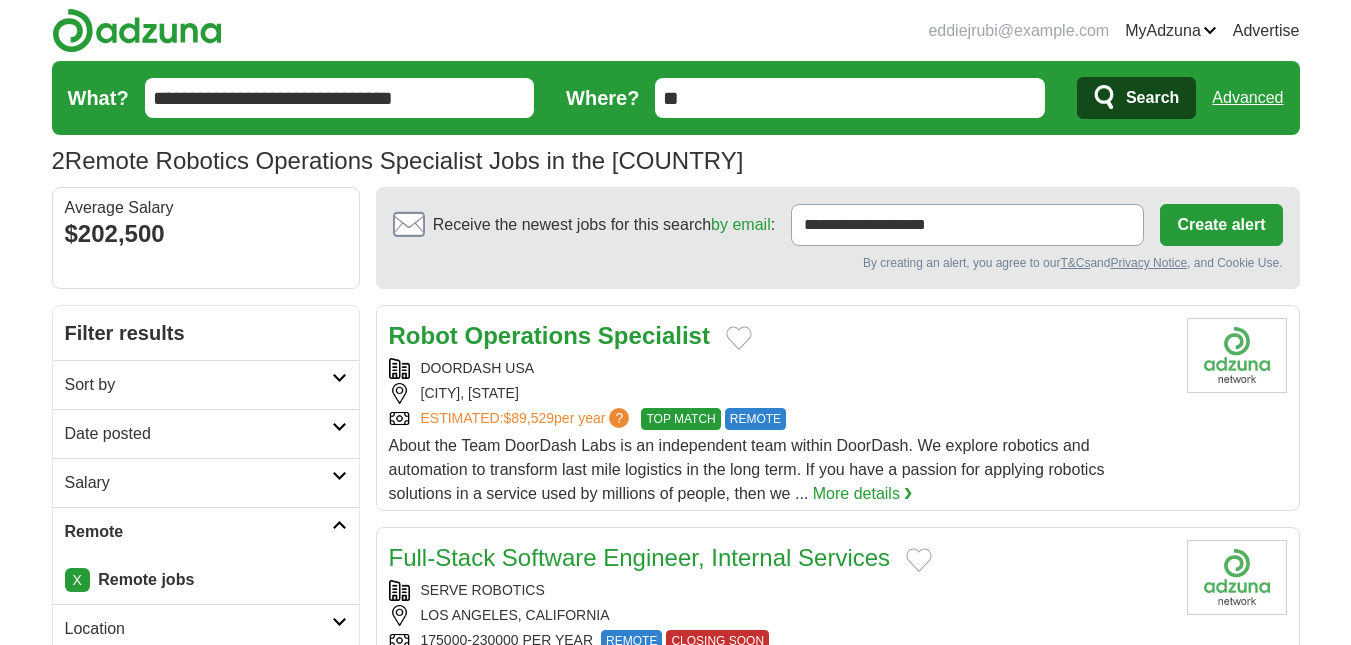 scroll, scrollTop: 0, scrollLeft: 0, axis: both 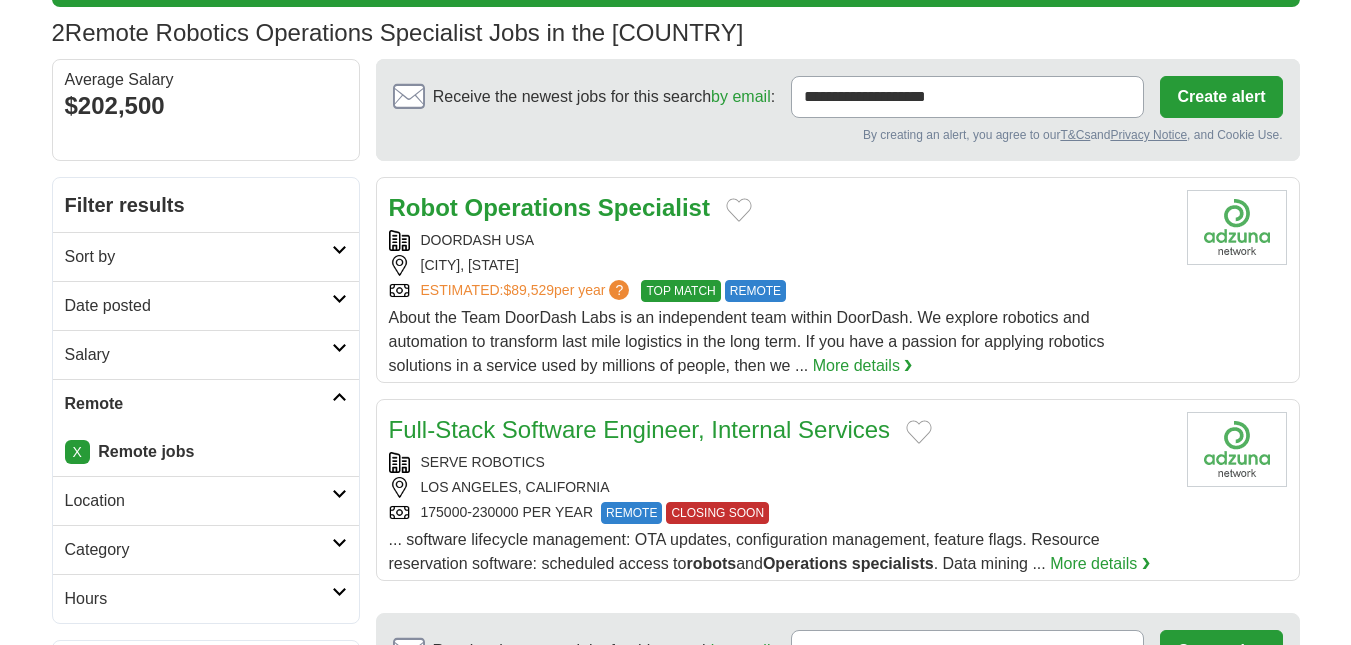 click on "DOORDASH USA" at bounding box center [780, 240] 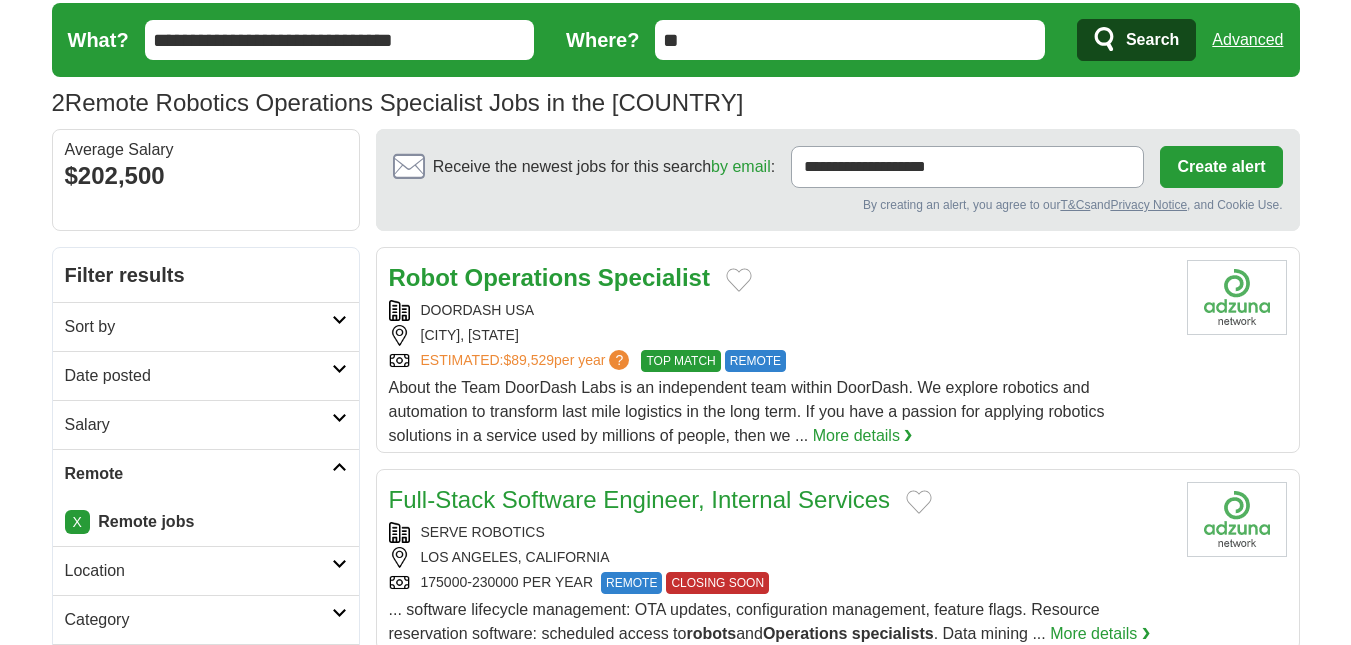scroll, scrollTop: 0, scrollLeft: 0, axis: both 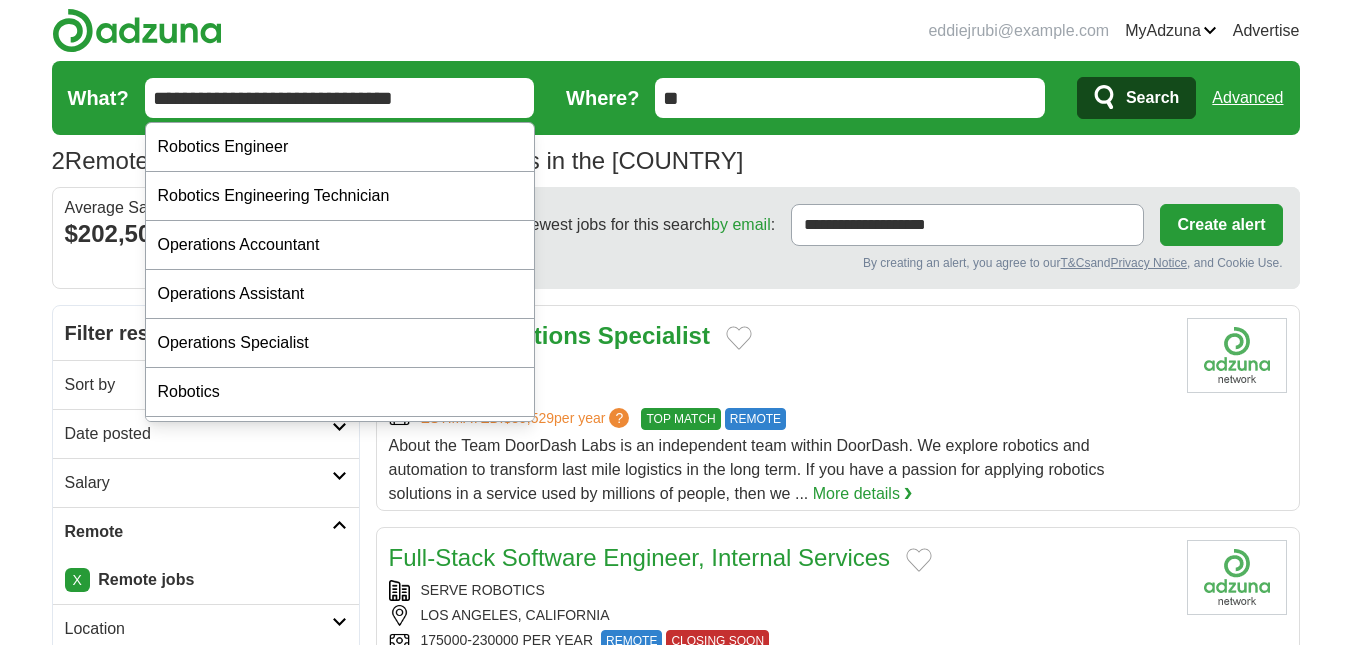 click on "**********" at bounding box center [340, 98] 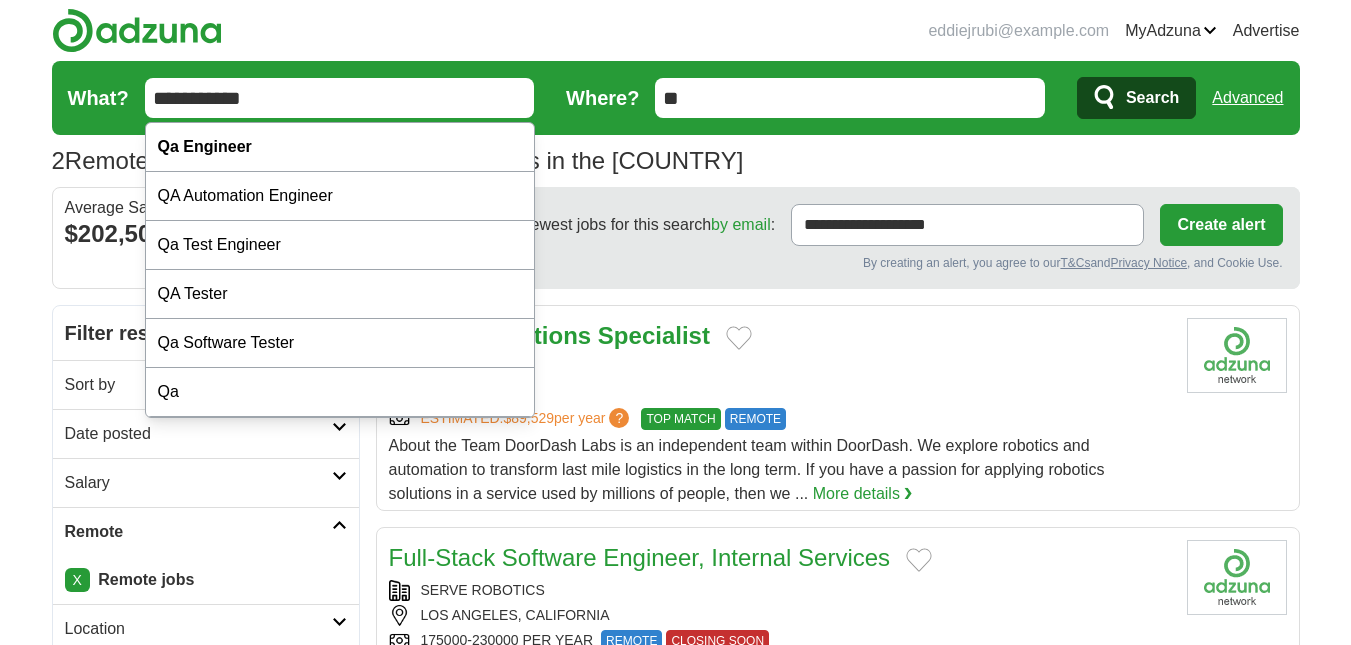 type on "**********" 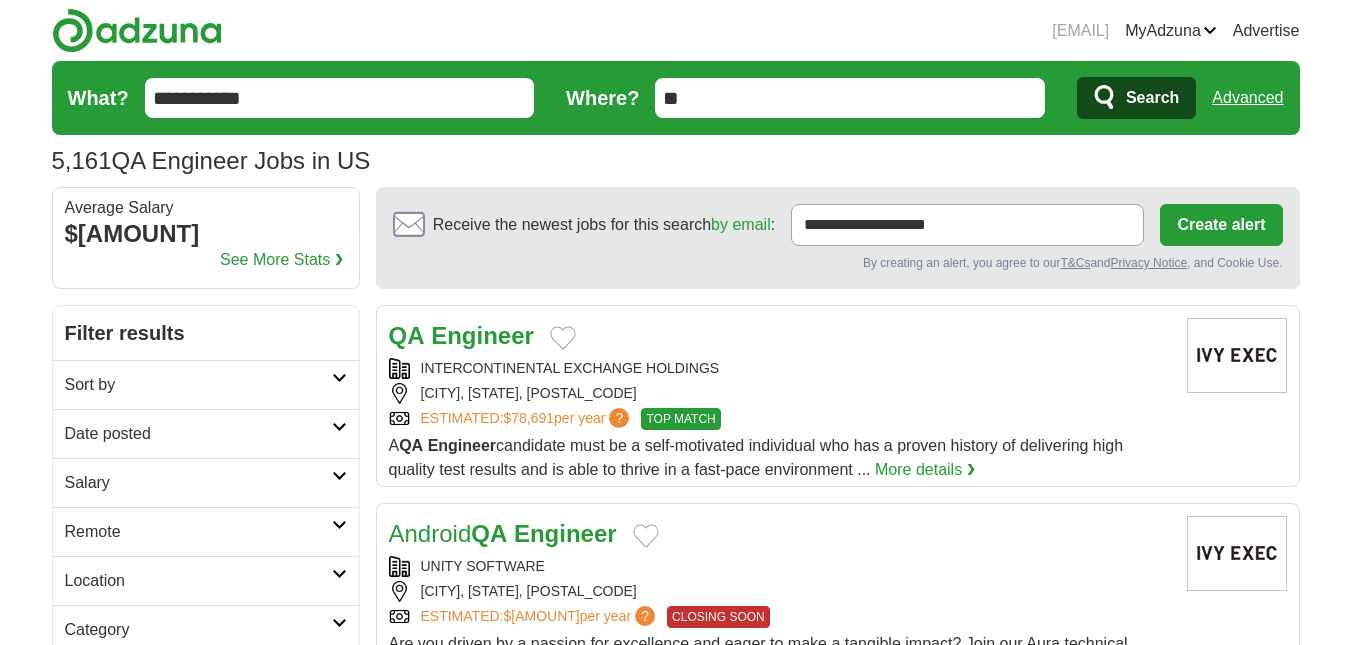 scroll, scrollTop: 0, scrollLeft: 0, axis: both 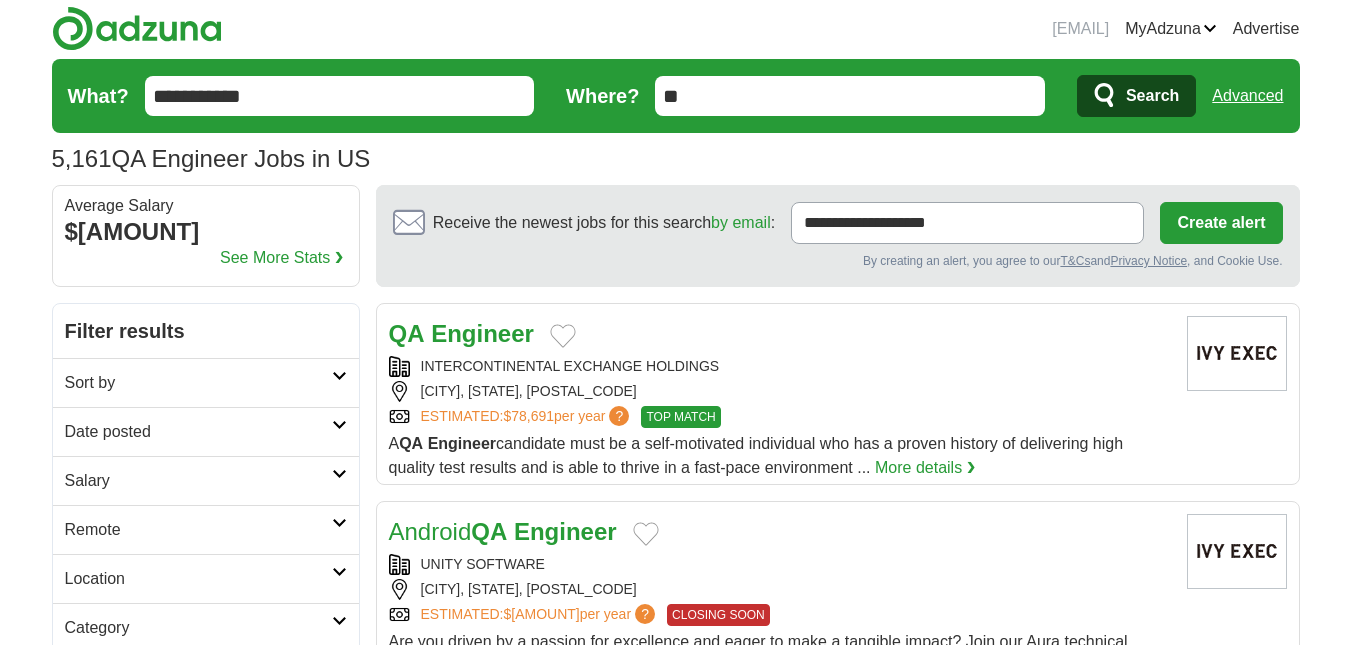 click on "**********" at bounding box center (340, 96) 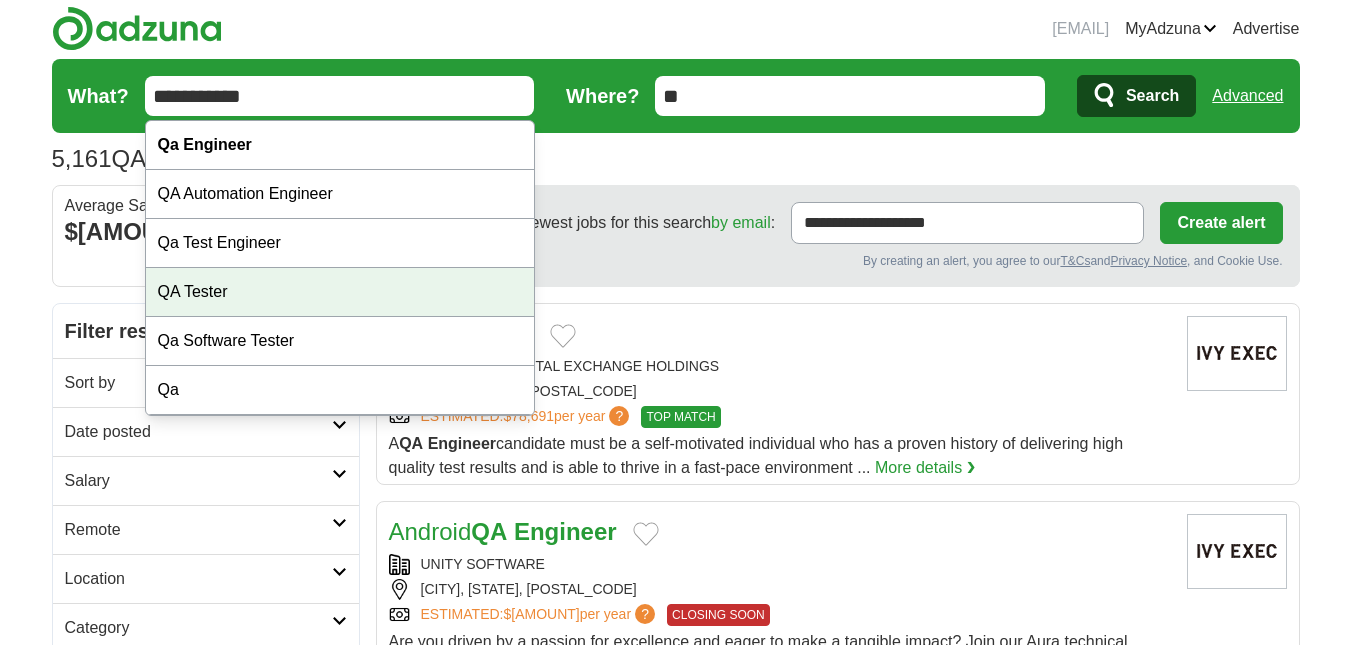 click on "QA Tester" at bounding box center [340, 292] 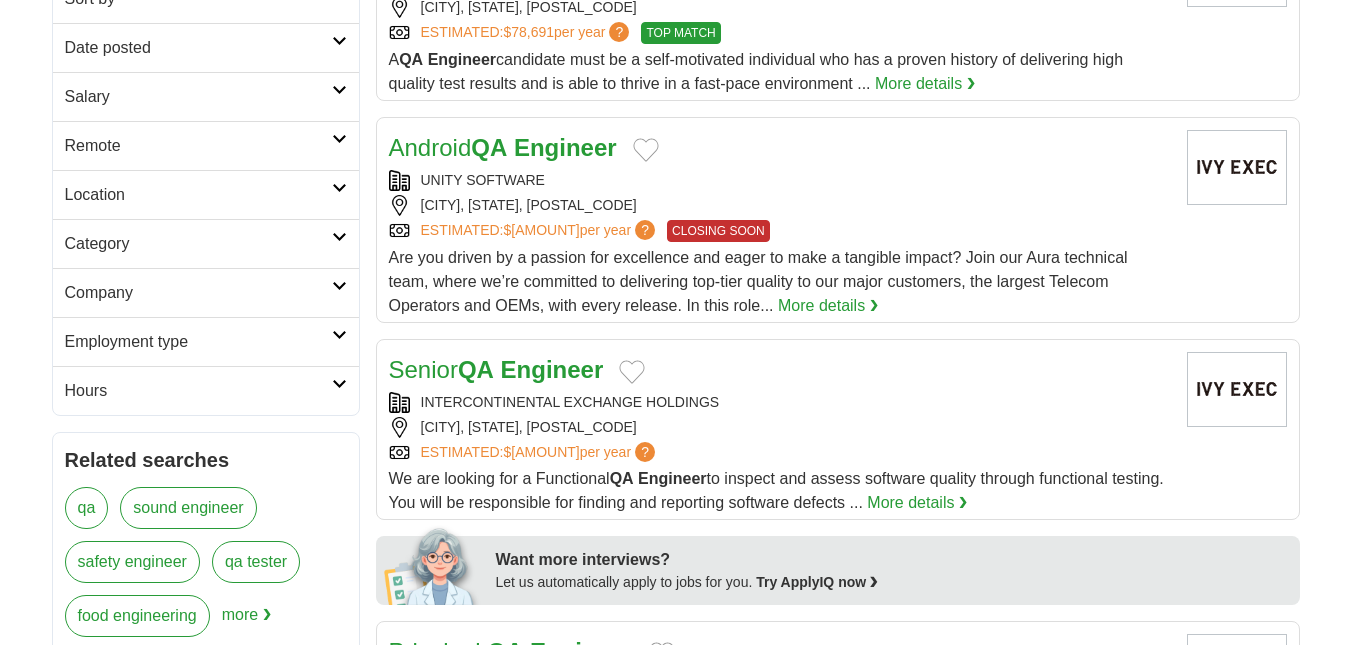 scroll, scrollTop: 385, scrollLeft: 0, axis: vertical 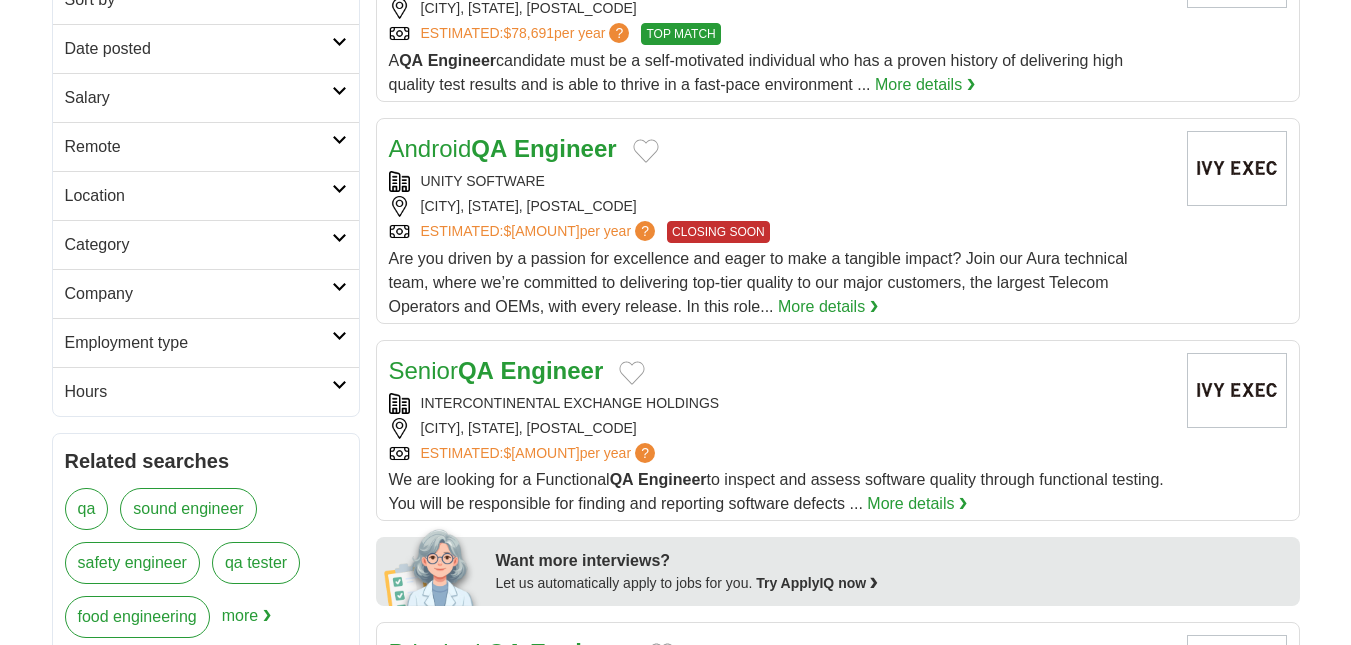 click at bounding box center (339, 140) 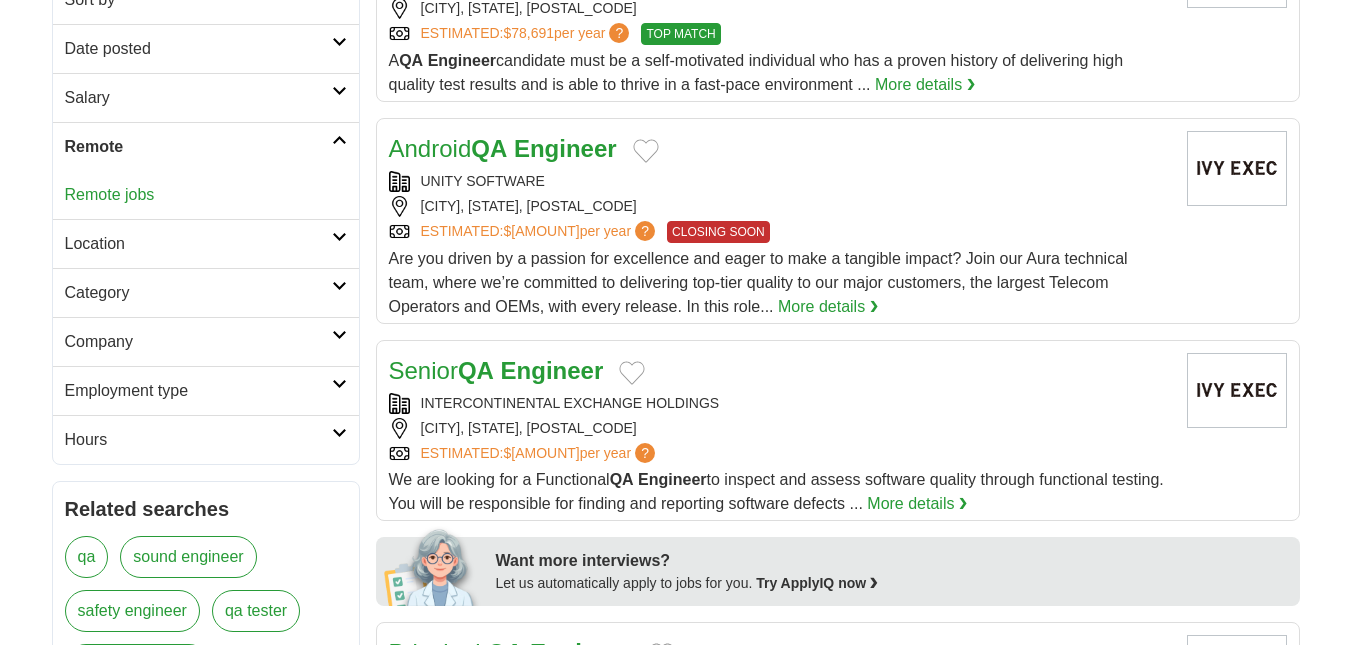 click on "Remote jobs" at bounding box center [110, 194] 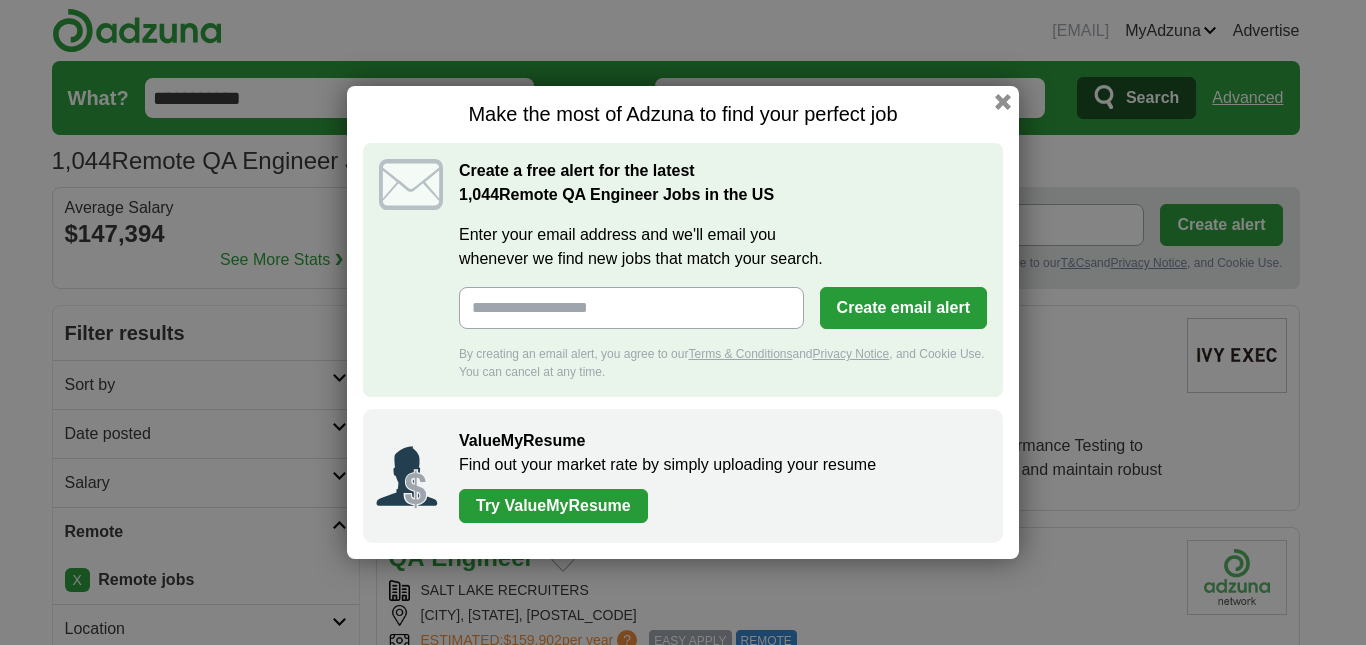 scroll, scrollTop: 0, scrollLeft: 0, axis: both 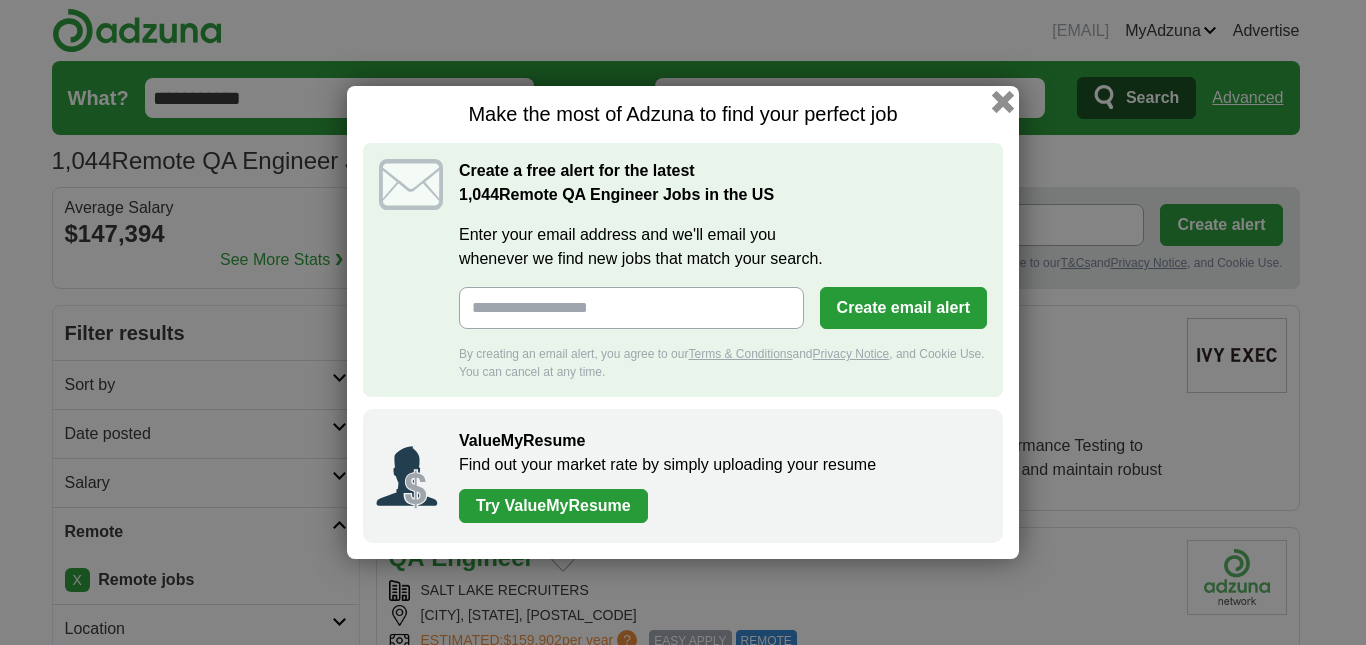 click at bounding box center [1003, 102] 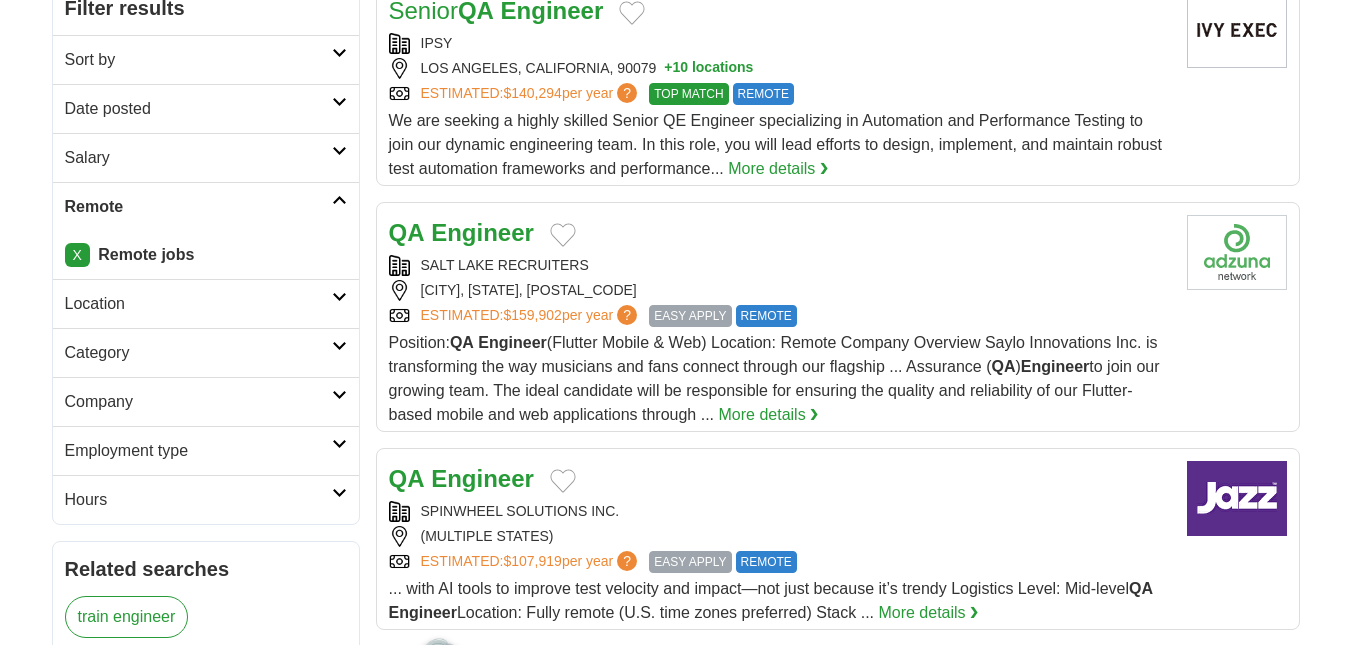 scroll, scrollTop: 414, scrollLeft: 0, axis: vertical 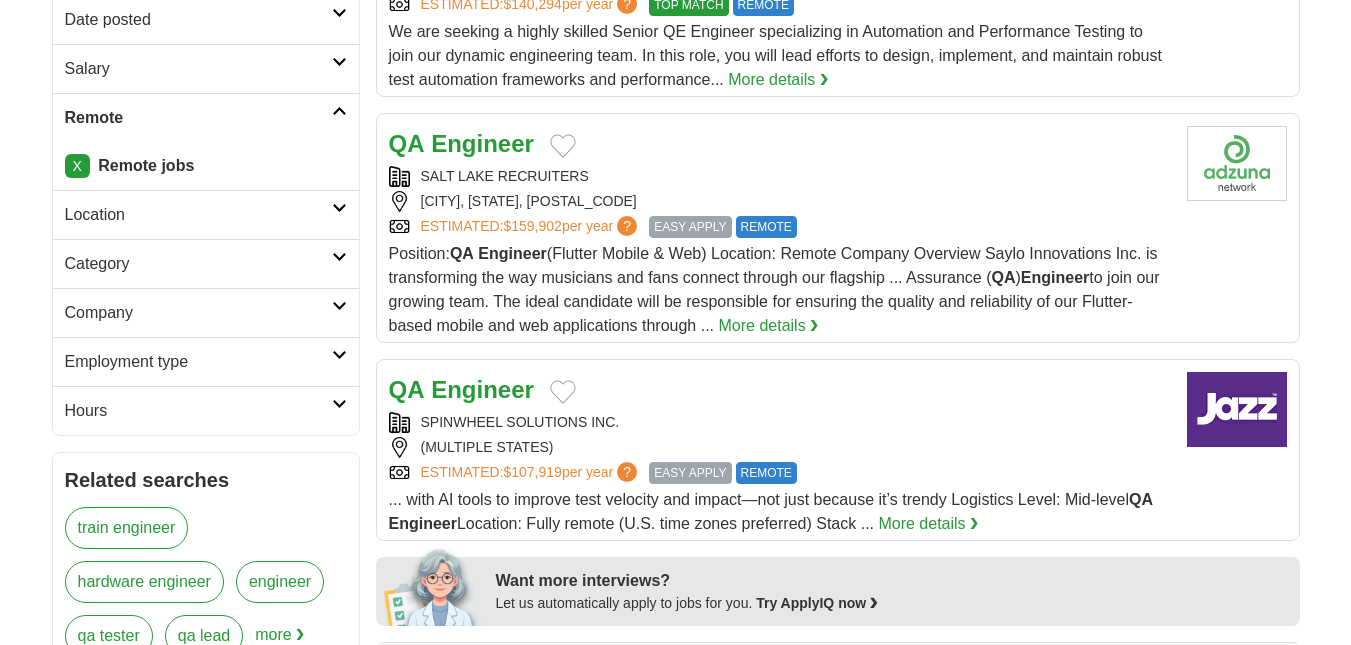 click at bounding box center (1237, 409) 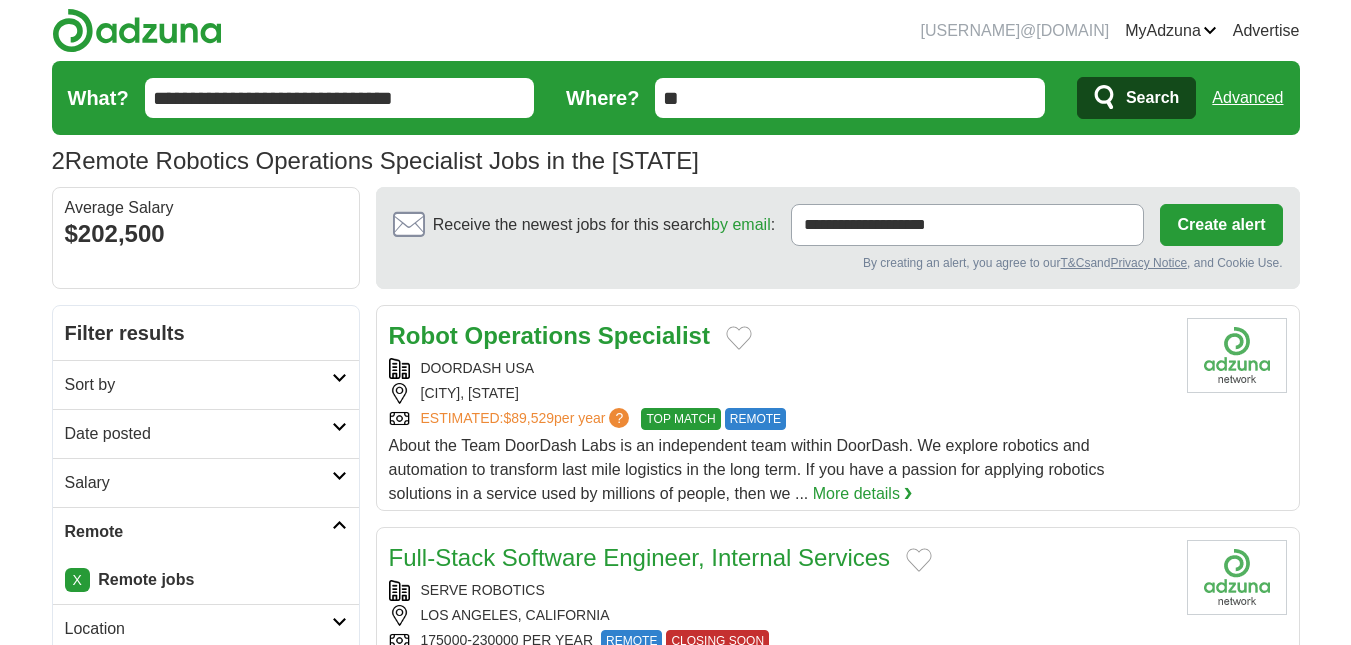 scroll, scrollTop: 0, scrollLeft: 0, axis: both 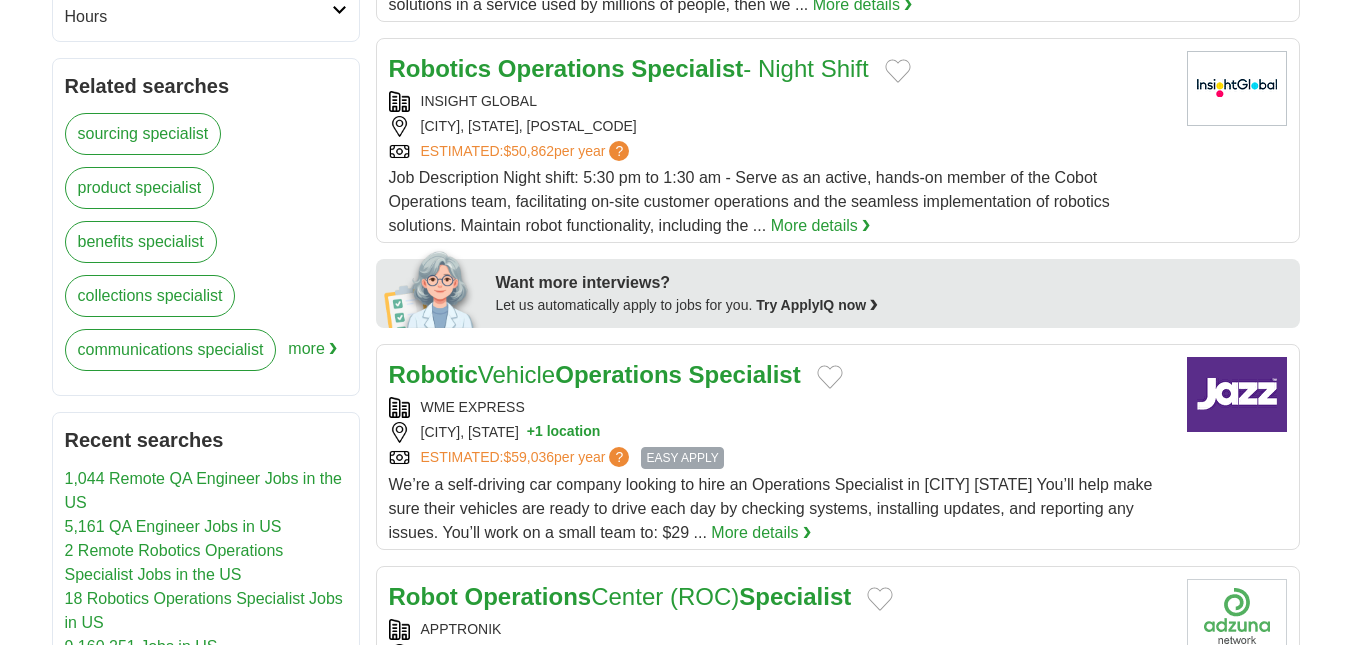 click on "Robotic  Vehicle  Operations   Specialist" at bounding box center (595, 374) 